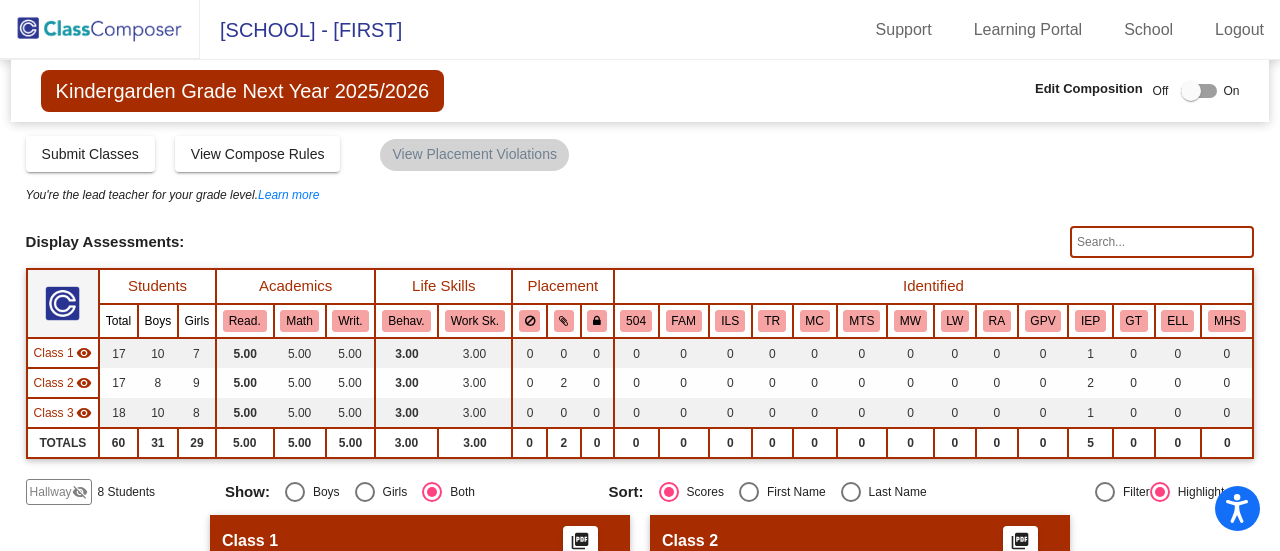 scroll, scrollTop: 0, scrollLeft: 0, axis: both 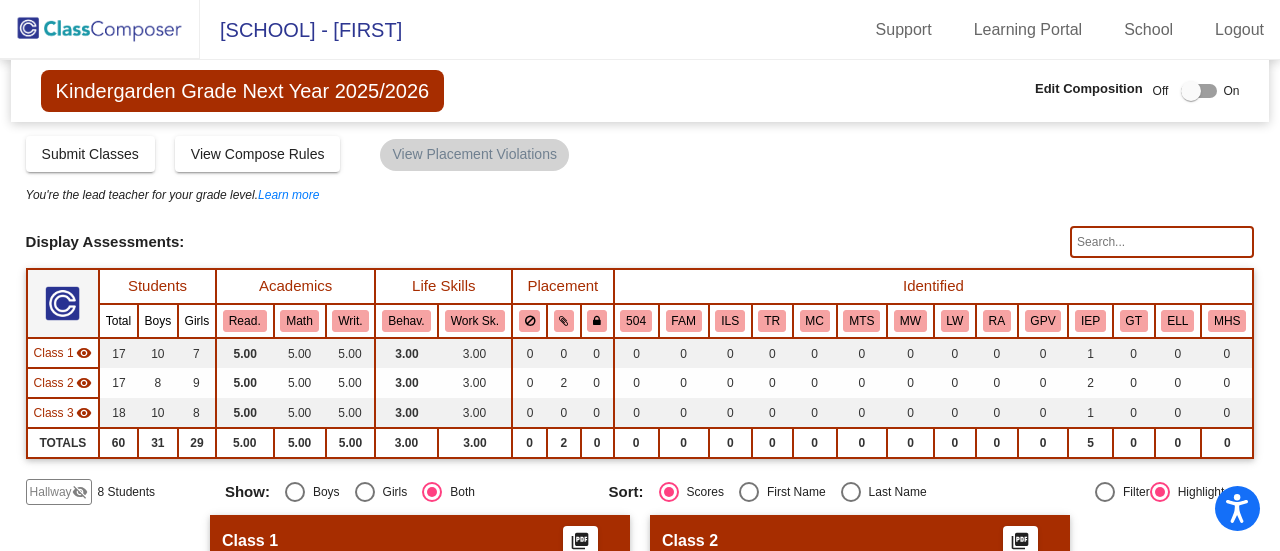 click on "Kindergarden Grade Next Year 2025/2026" 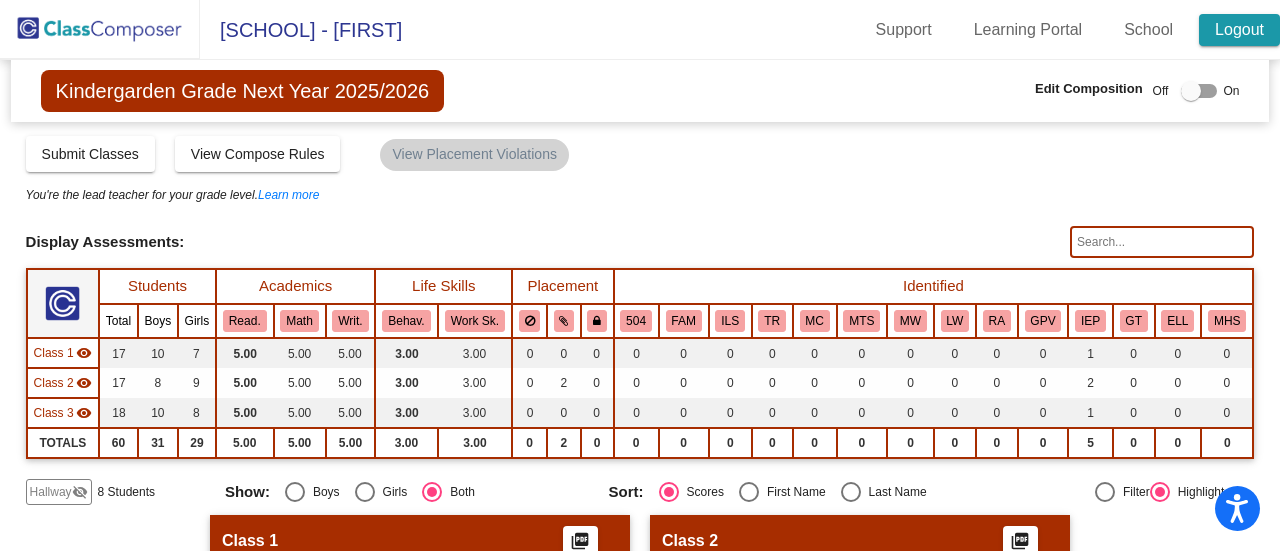 click on "Logout" 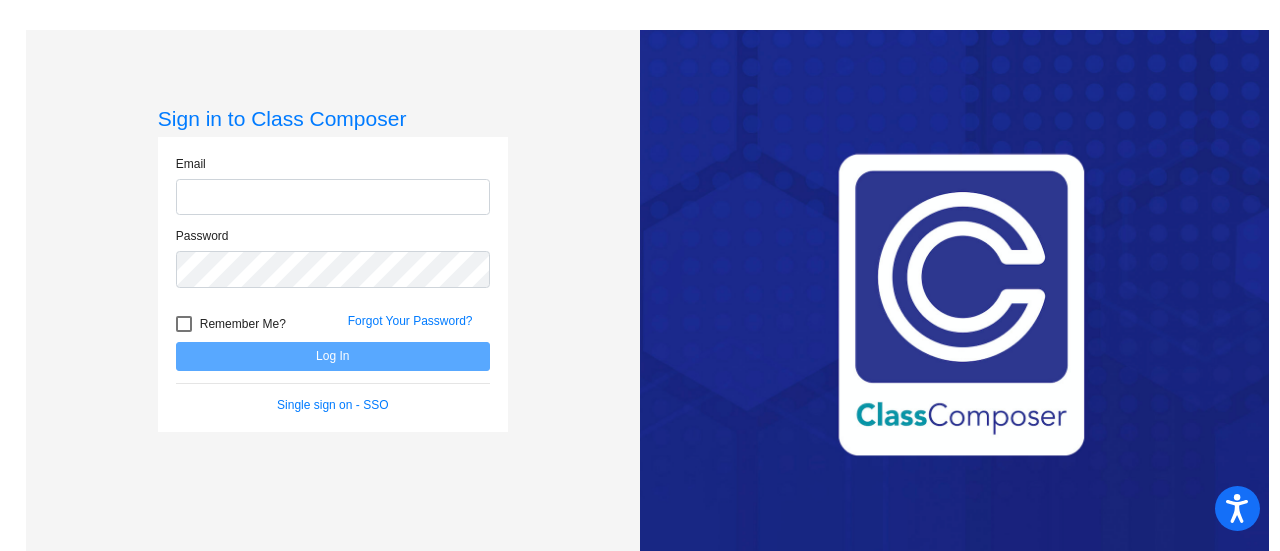 type on "mhampton@psdschools.org" 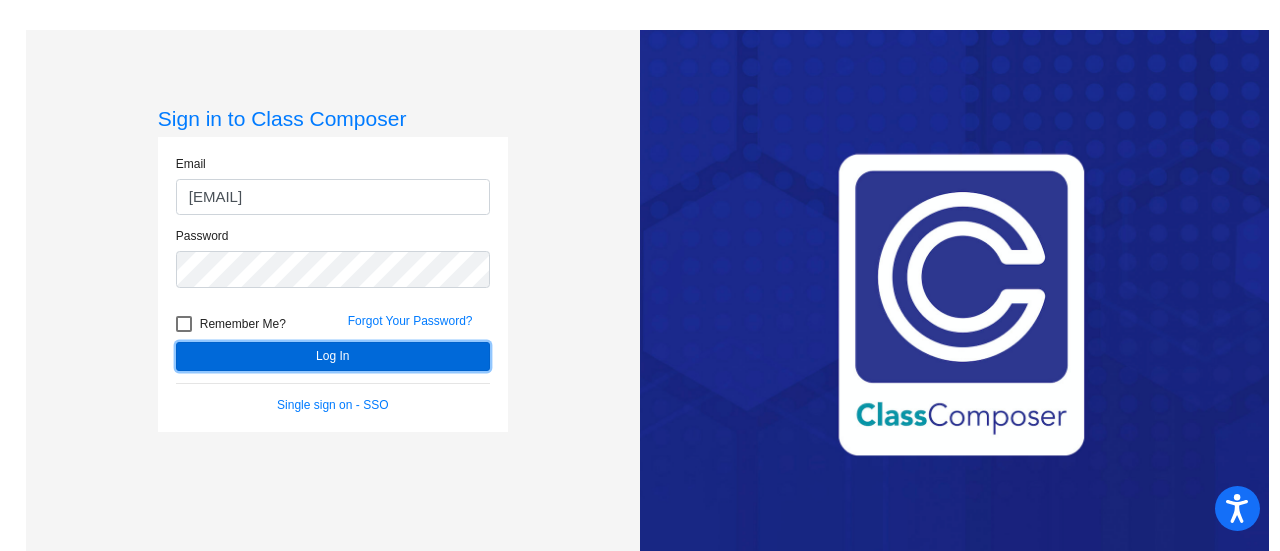 click on "Log In" 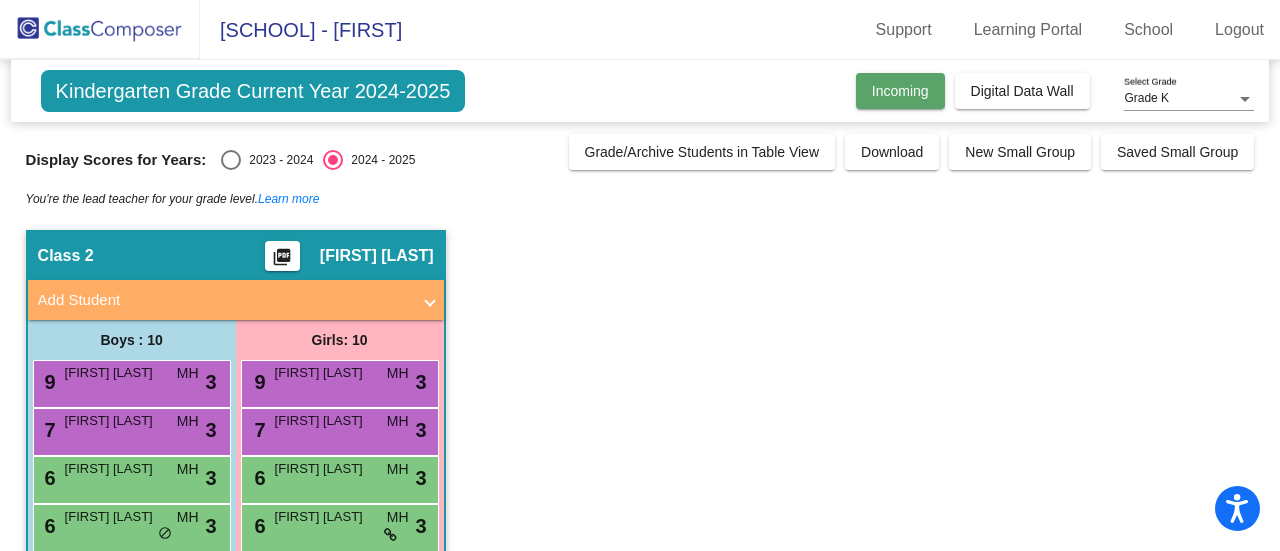 click on "Incoming" 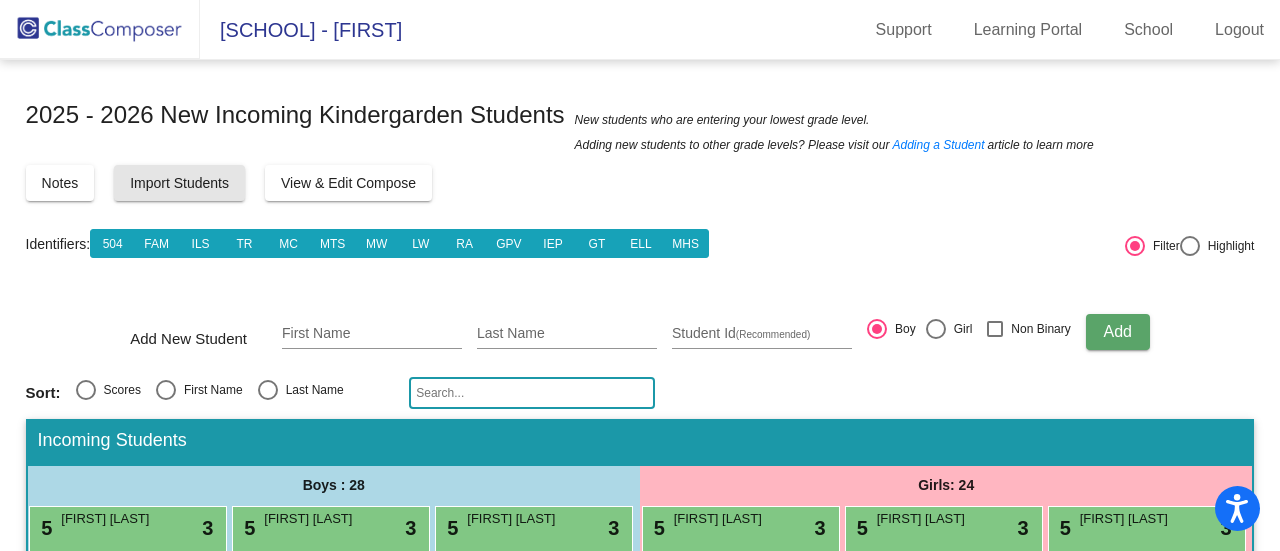 click on "Import Students" 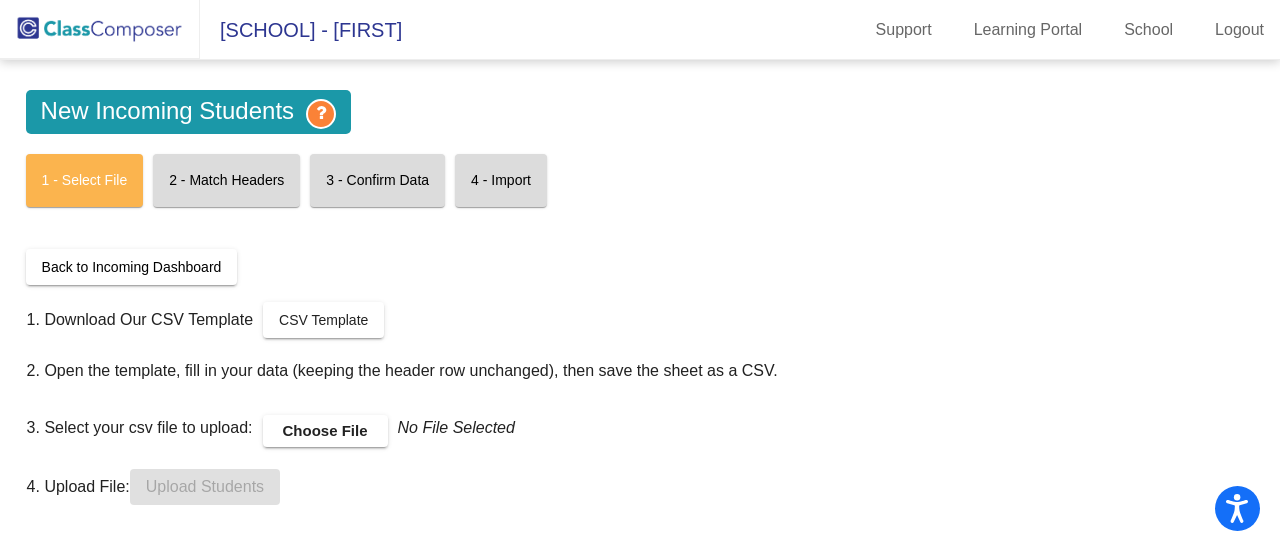 click on "4 - Import" at bounding box center (501, 180) 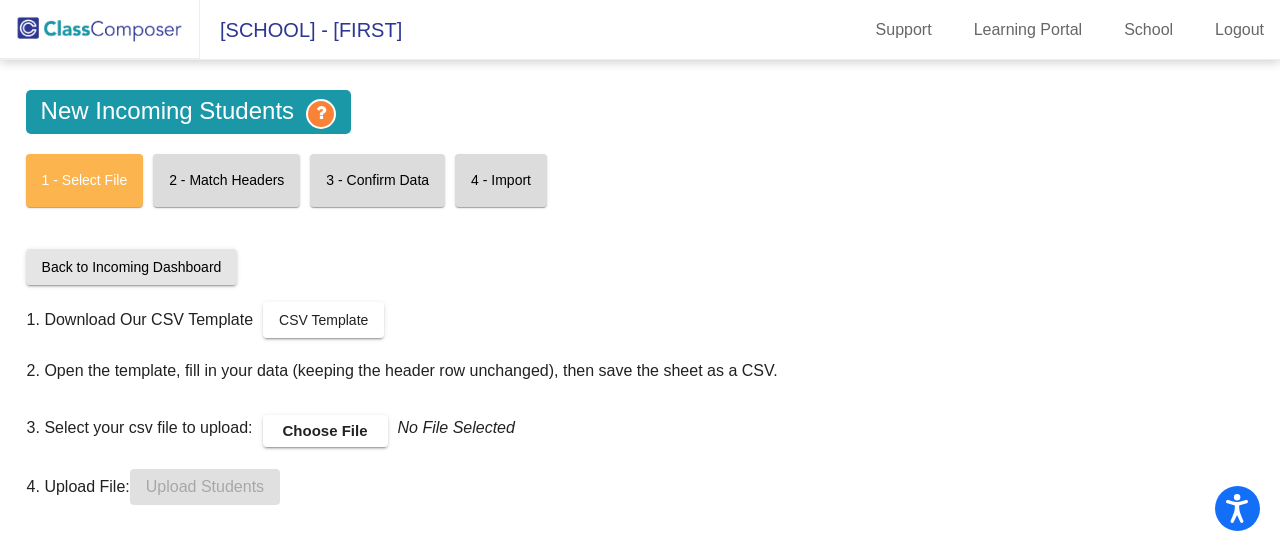 click on "Back to Incoming Dashboard" at bounding box center (132, 267) 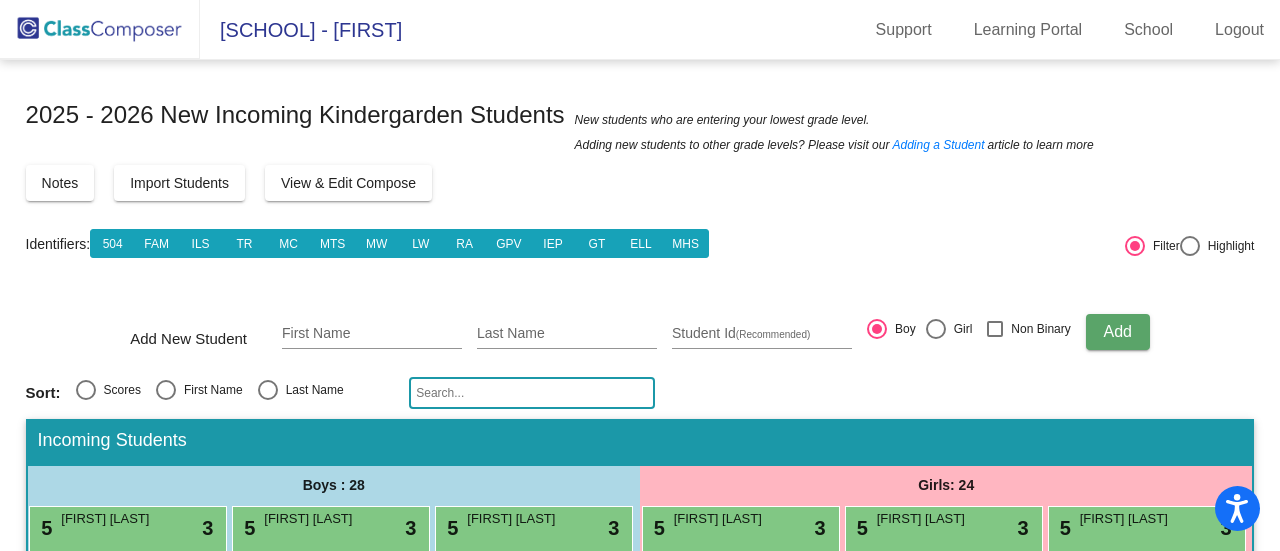 click on "Notes" 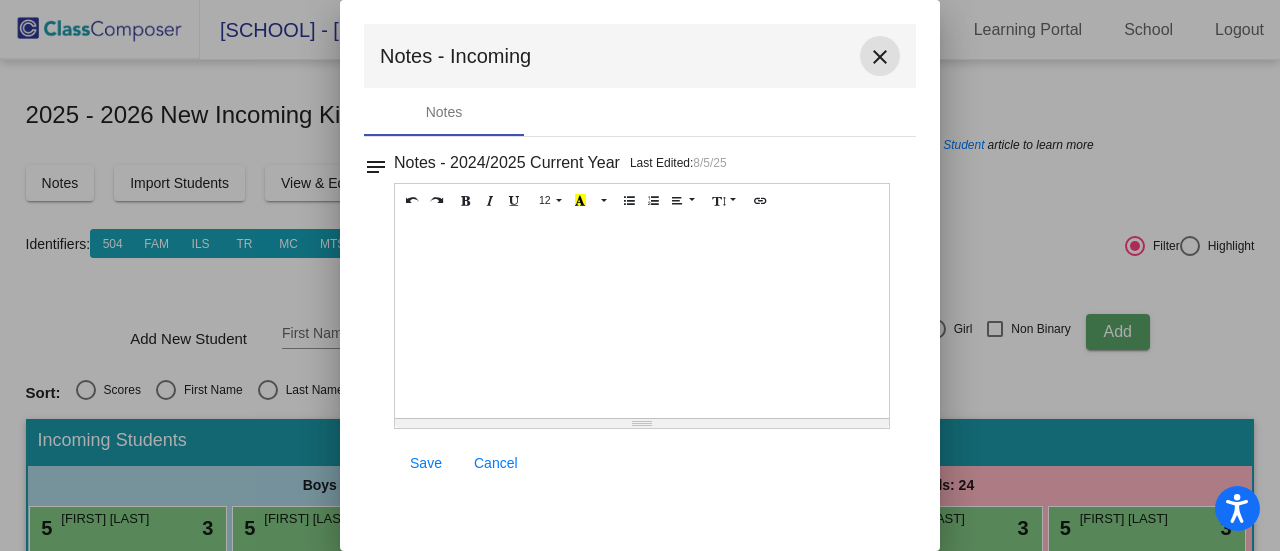 click on "close" at bounding box center [880, 56] 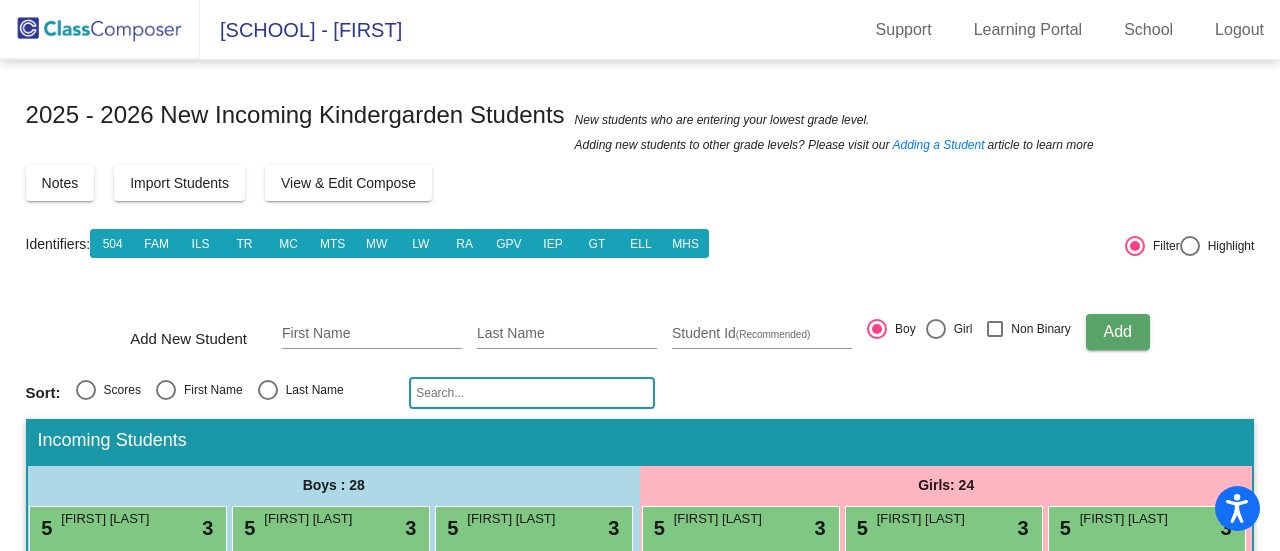 click on "Add" 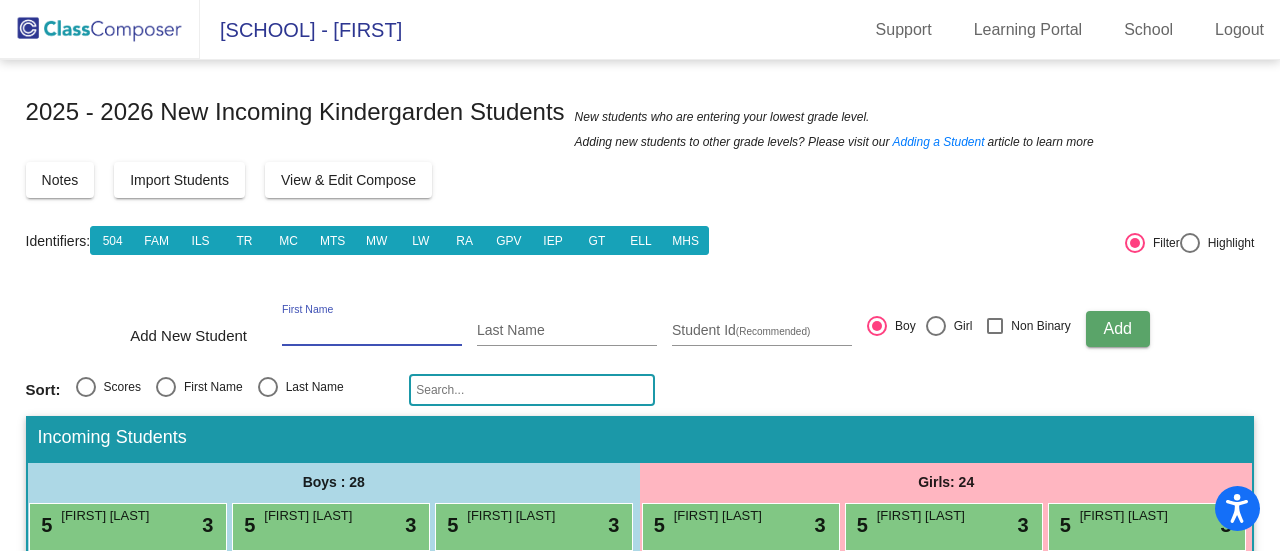 scroll, scrollTop: 2, scrollLeft: 0, axis: vertical 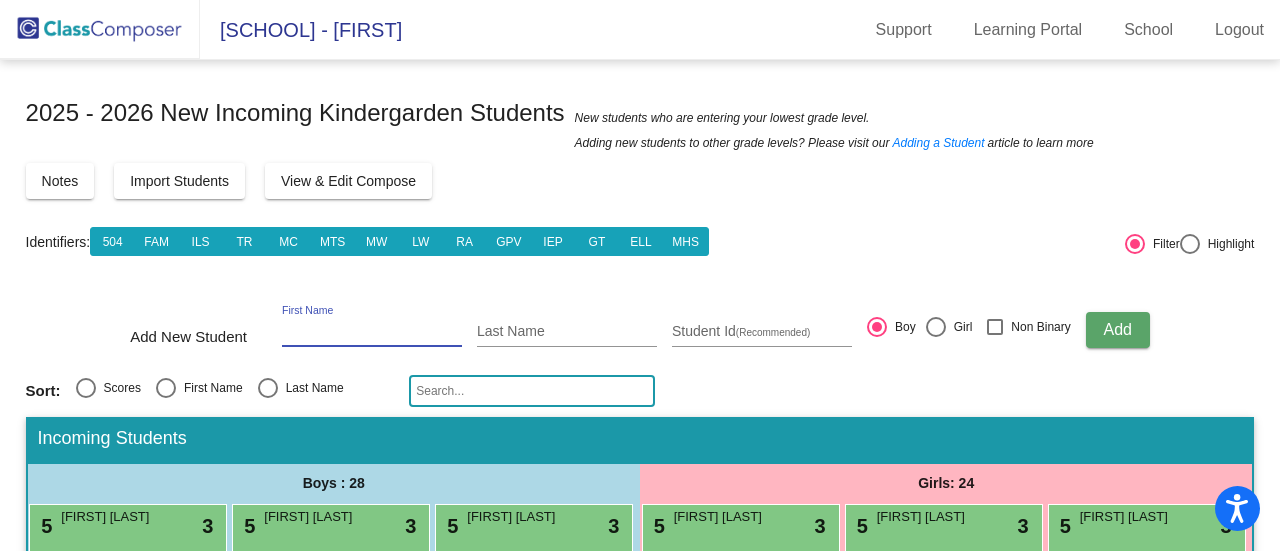 click on "Import Students" 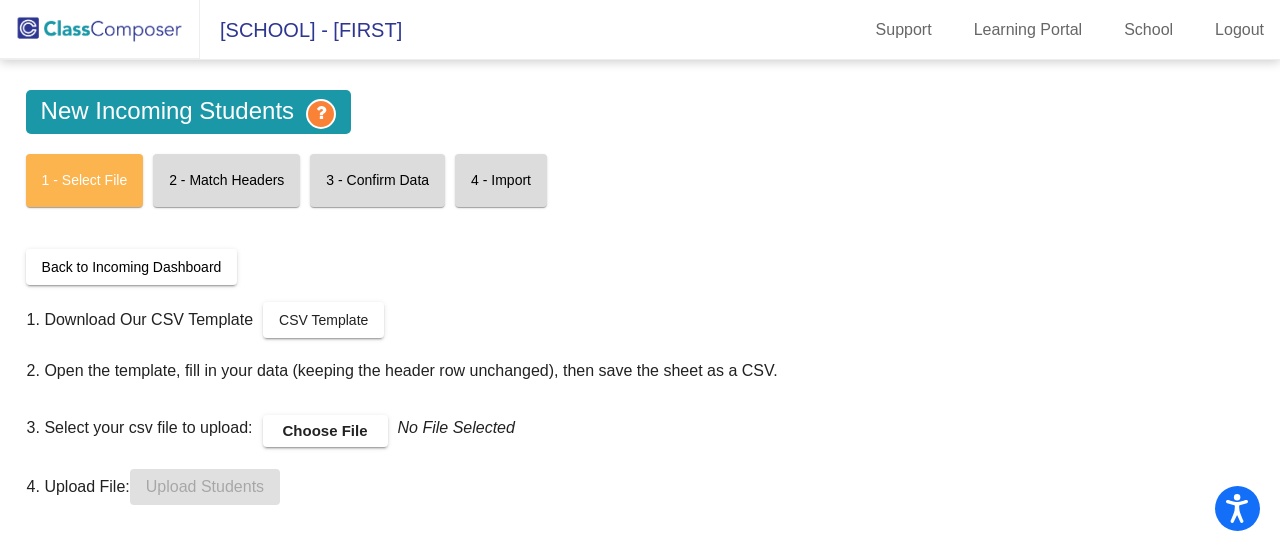 scroll, scrollTop: 0, scrollLeft: 0, axis: both 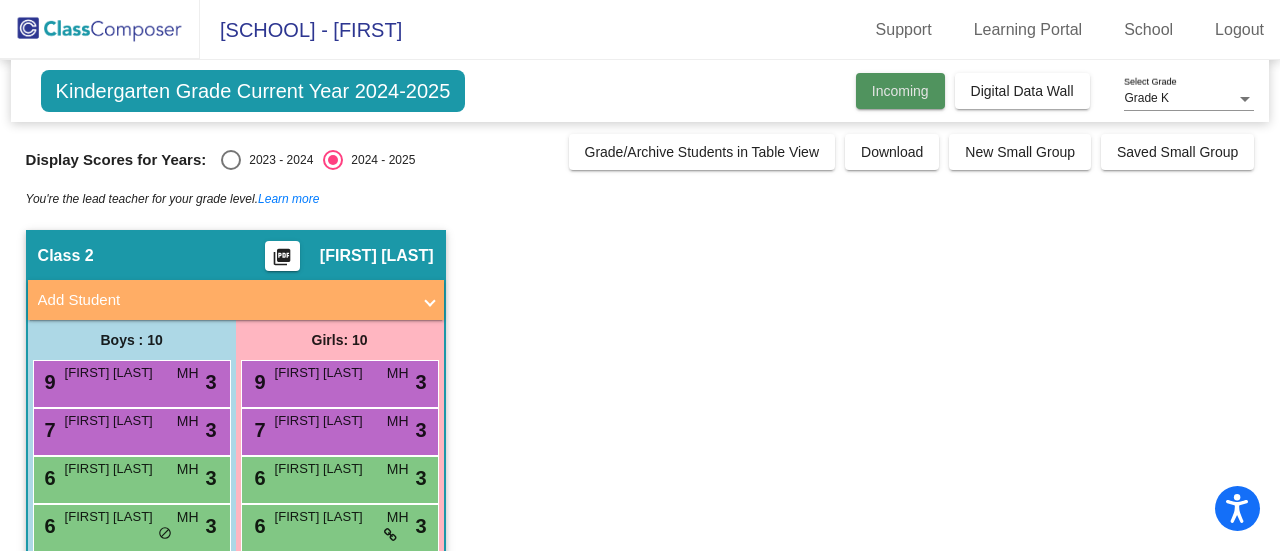 click on "Incoming" 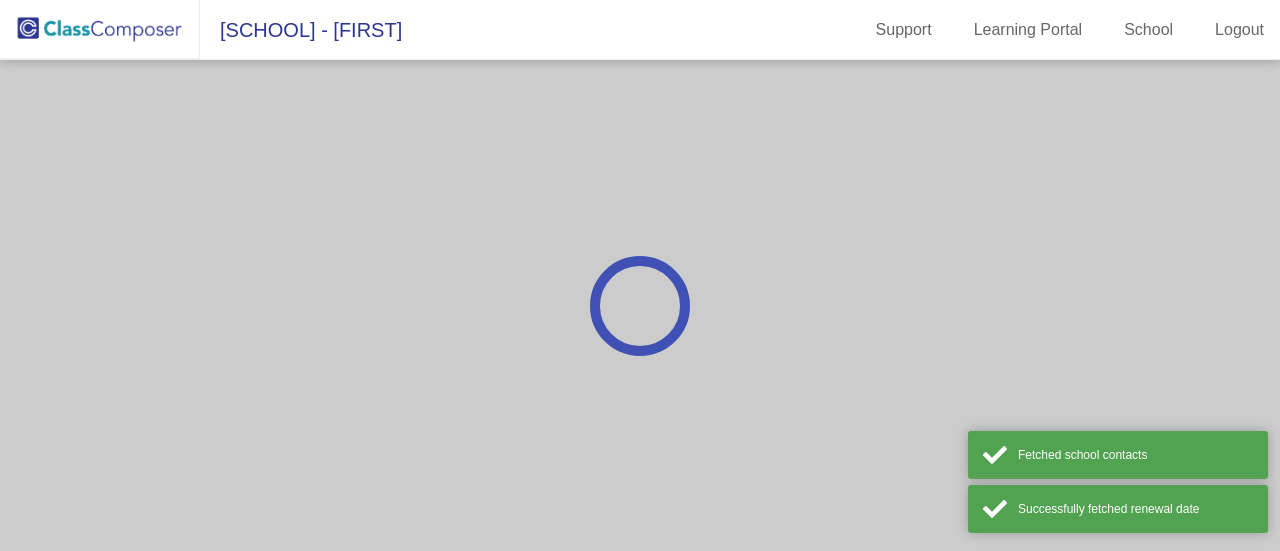scroll, scrollTop: 0, scrollLeft: 0, axis: both 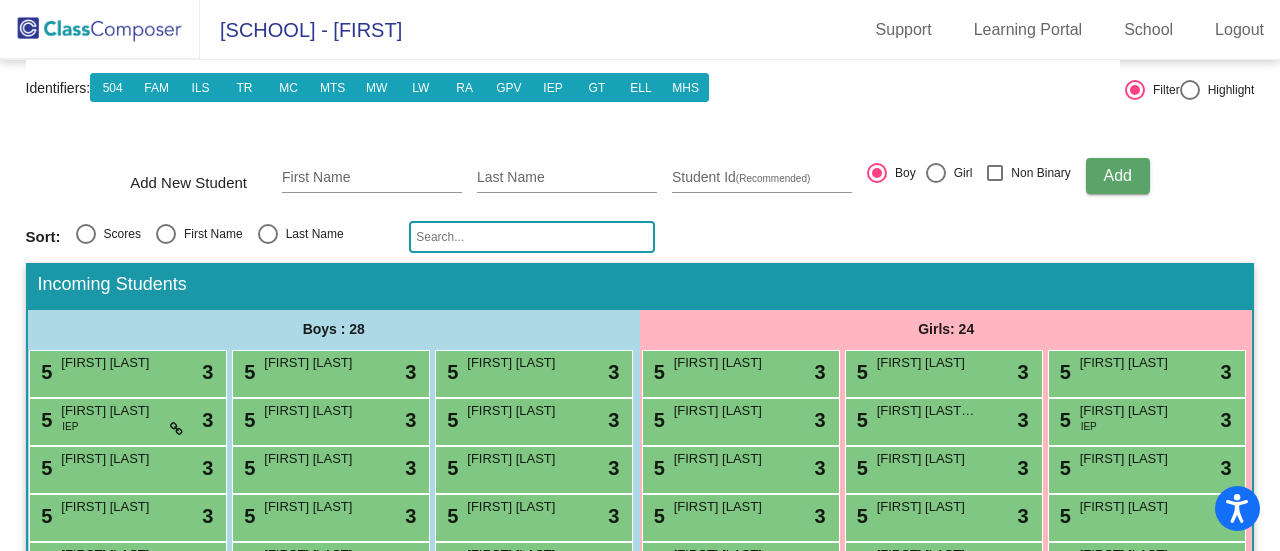 click 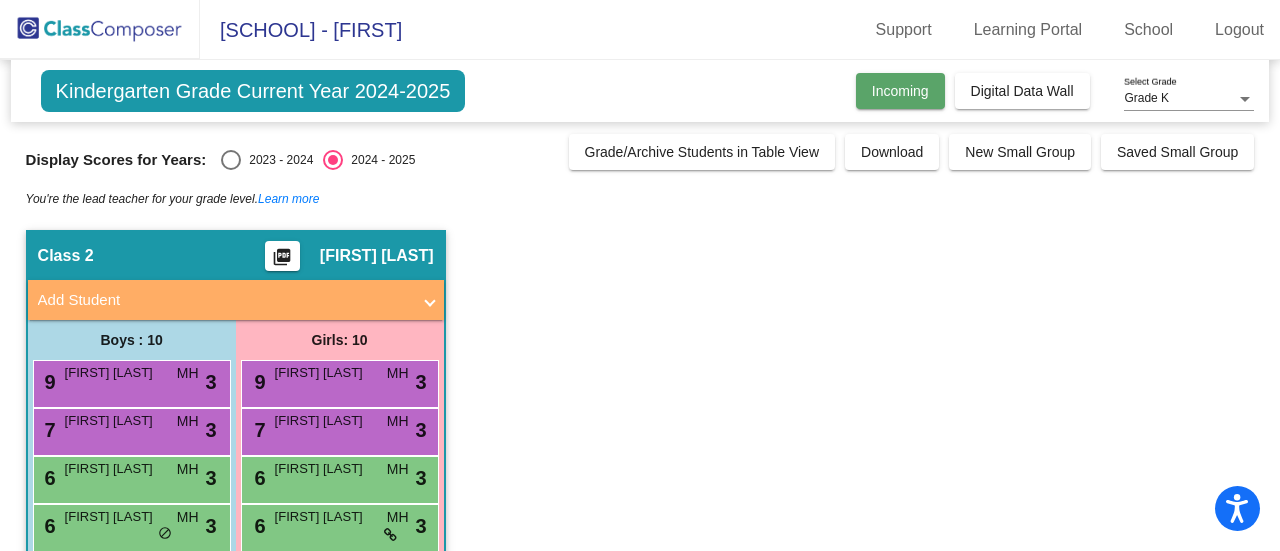 click on "Incoming" 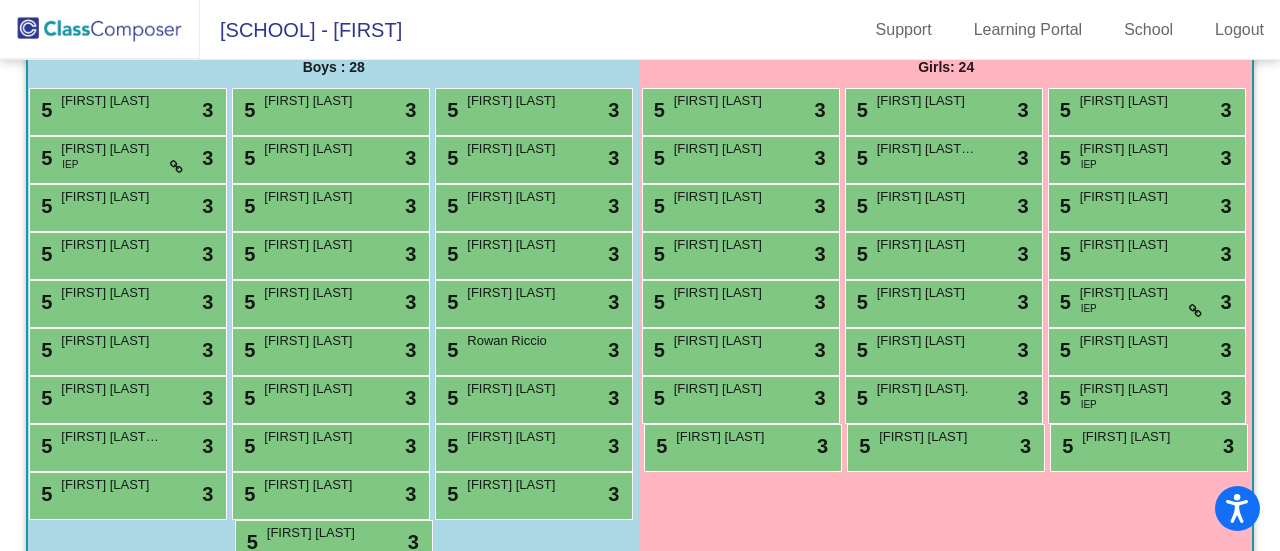 scroll, scrollTop: 0, scrollLeft: 0, axis: both 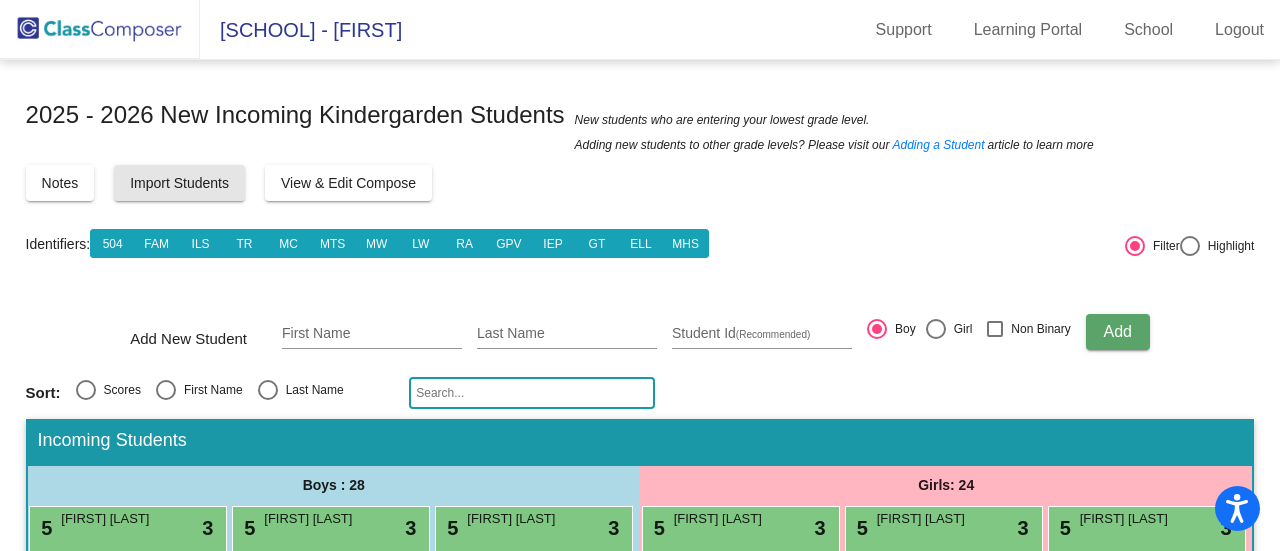 click on "Import Students" 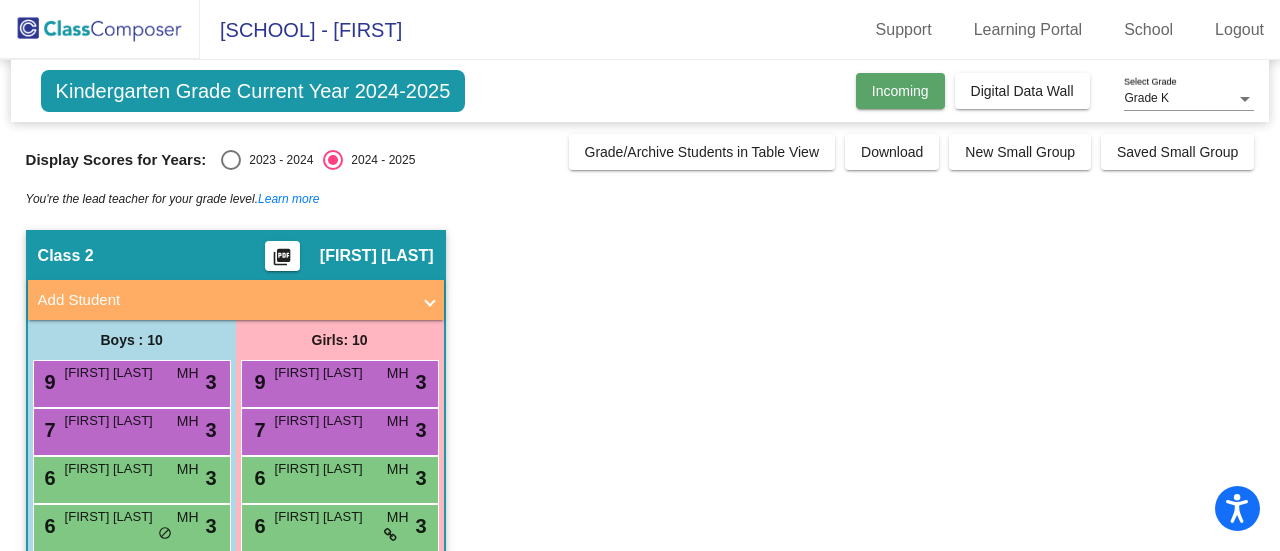 click on "Incoming" 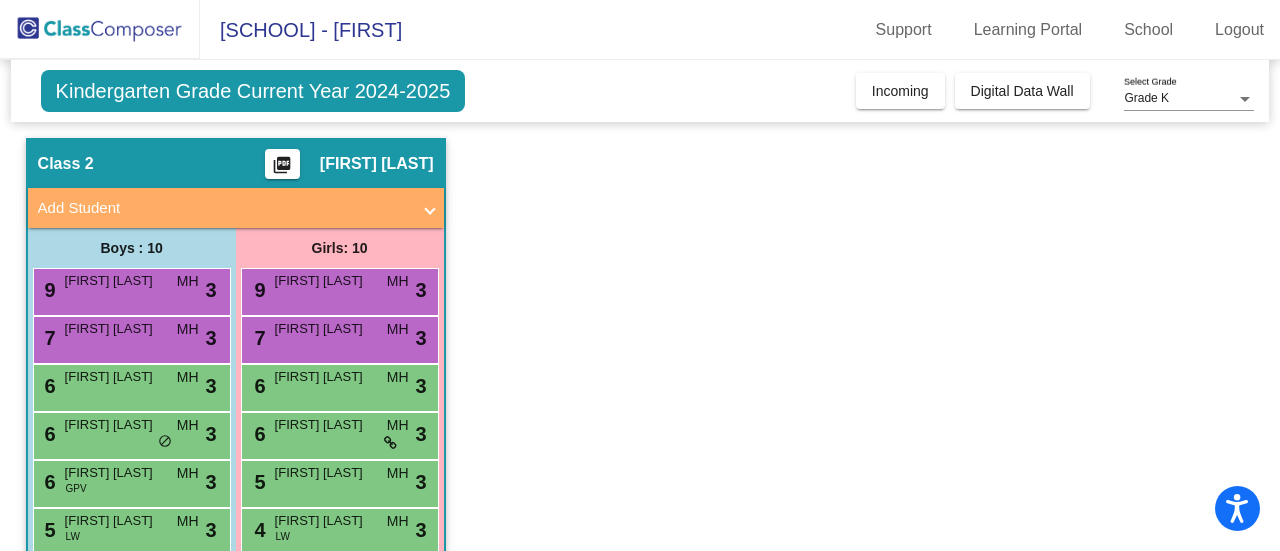 scroll, scrollTop: 0, scrollLeft: 0, axis: both 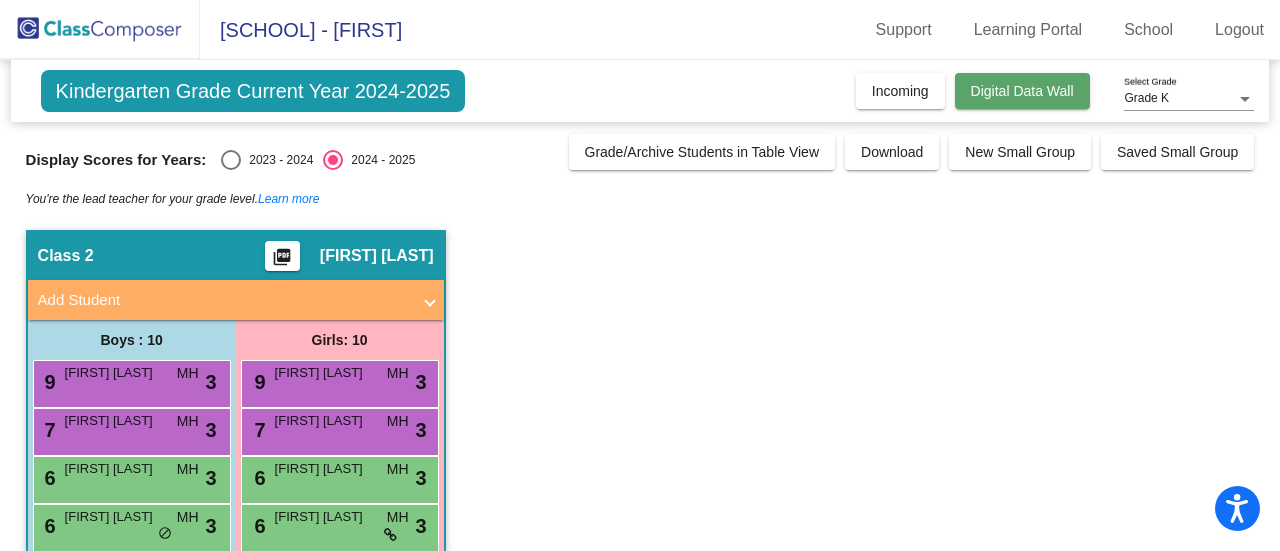 click on "Digital Data Wall" 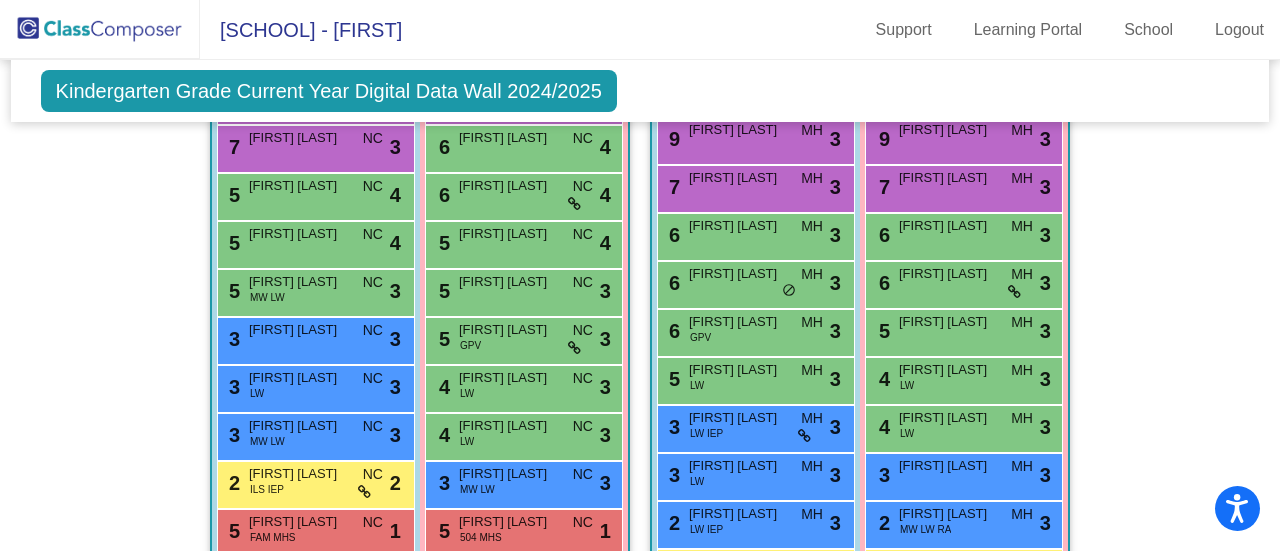 scroll, scrollTop: 0, scrollLeft: 0, axis: both 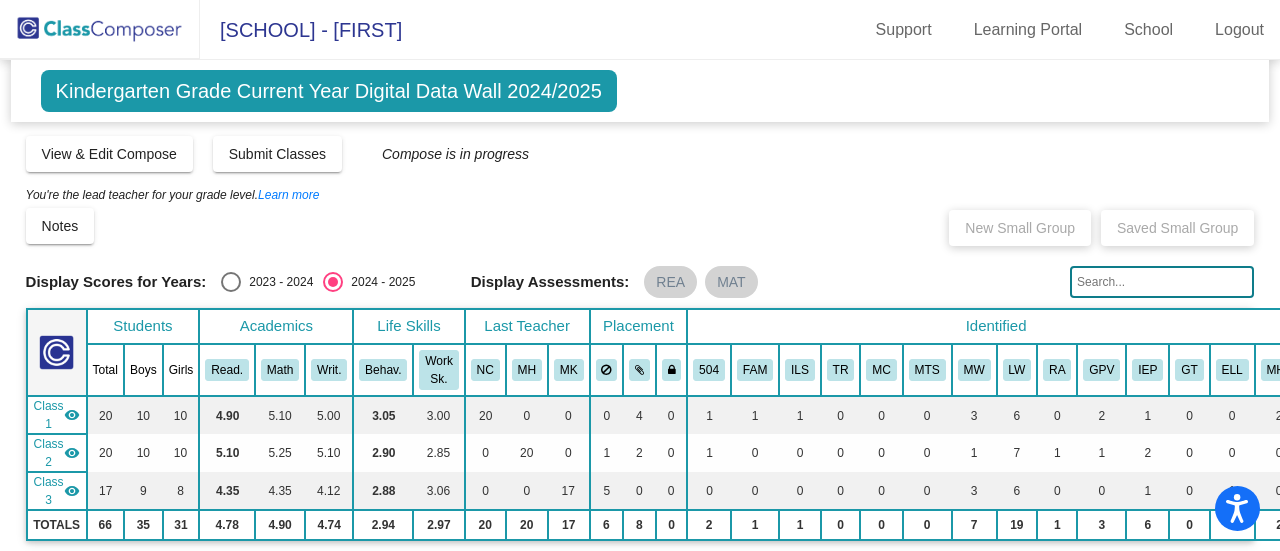 click 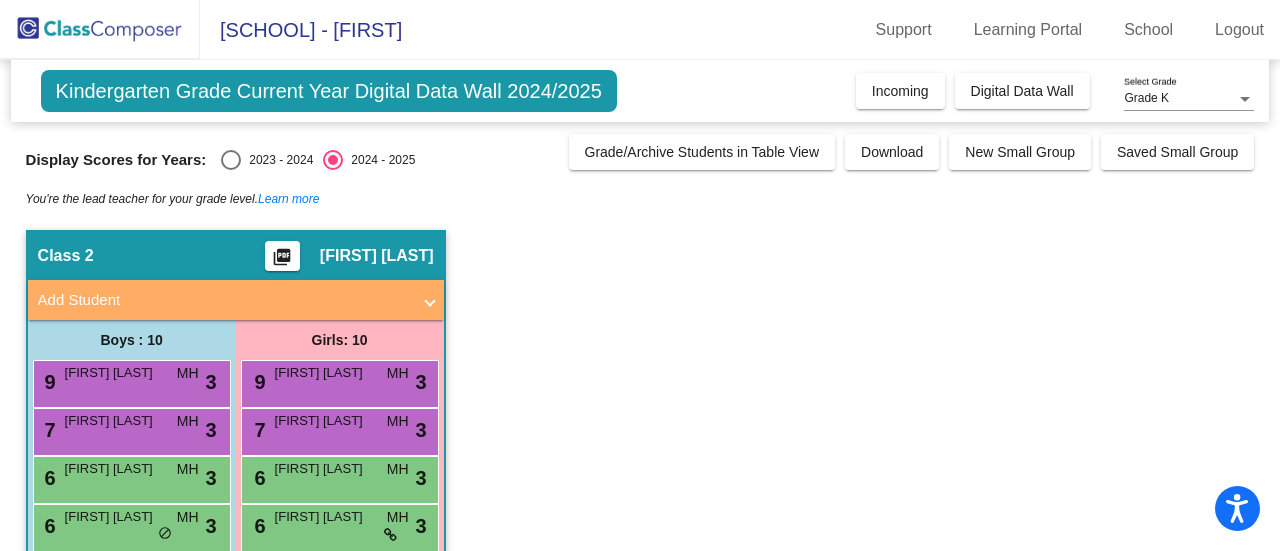 click on "Grade K" at bounding box center (1180, 99) 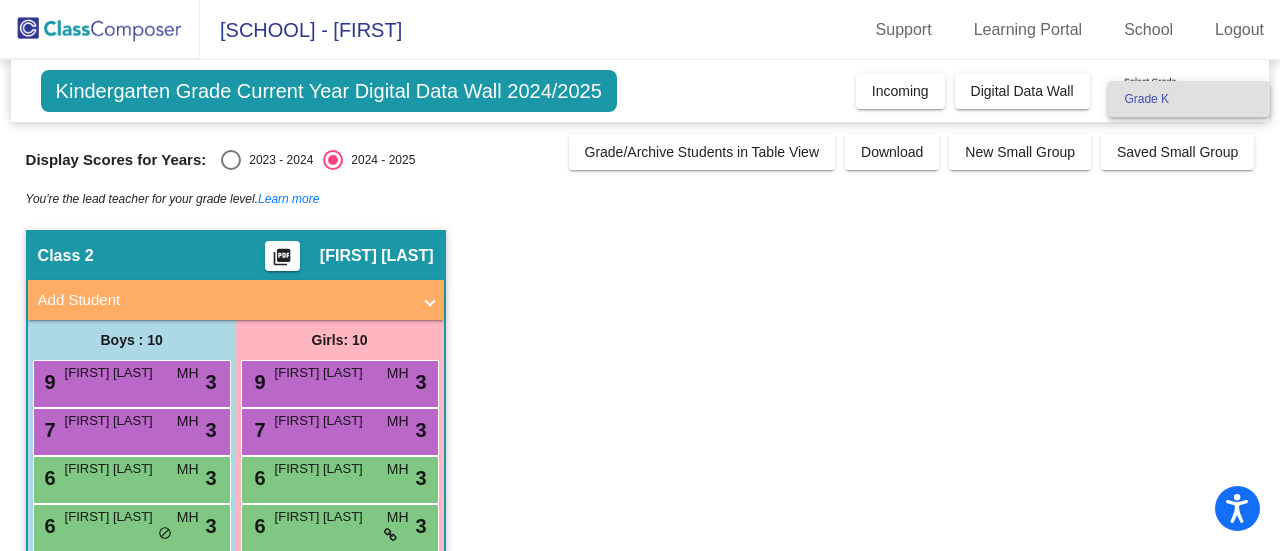 click on "Grade K" at bounding box center [1189, 99] 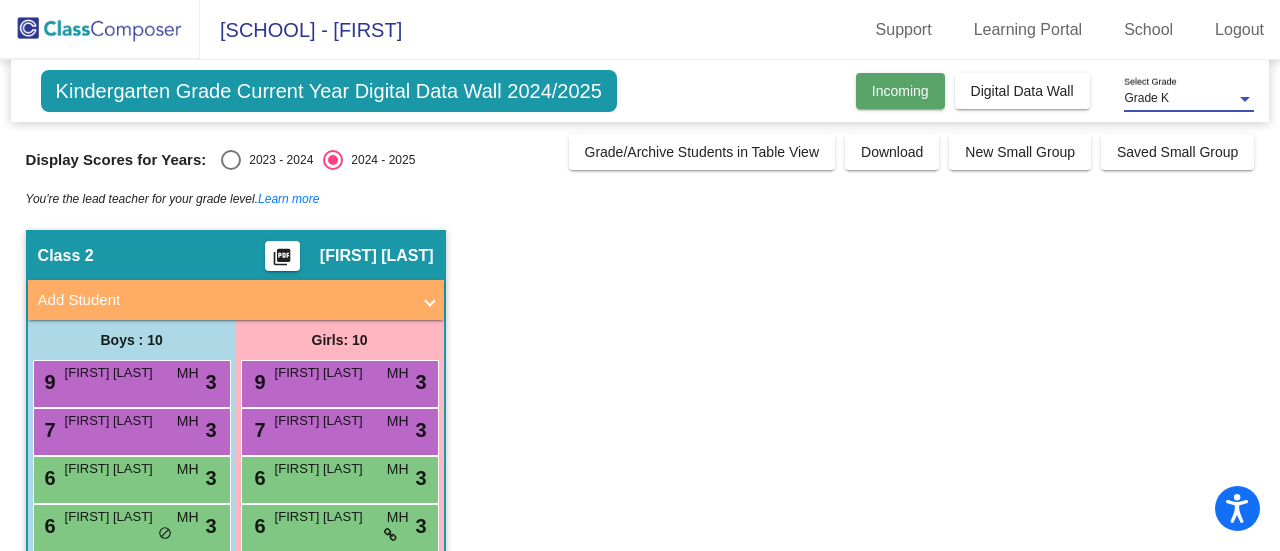 click on "Incoming" 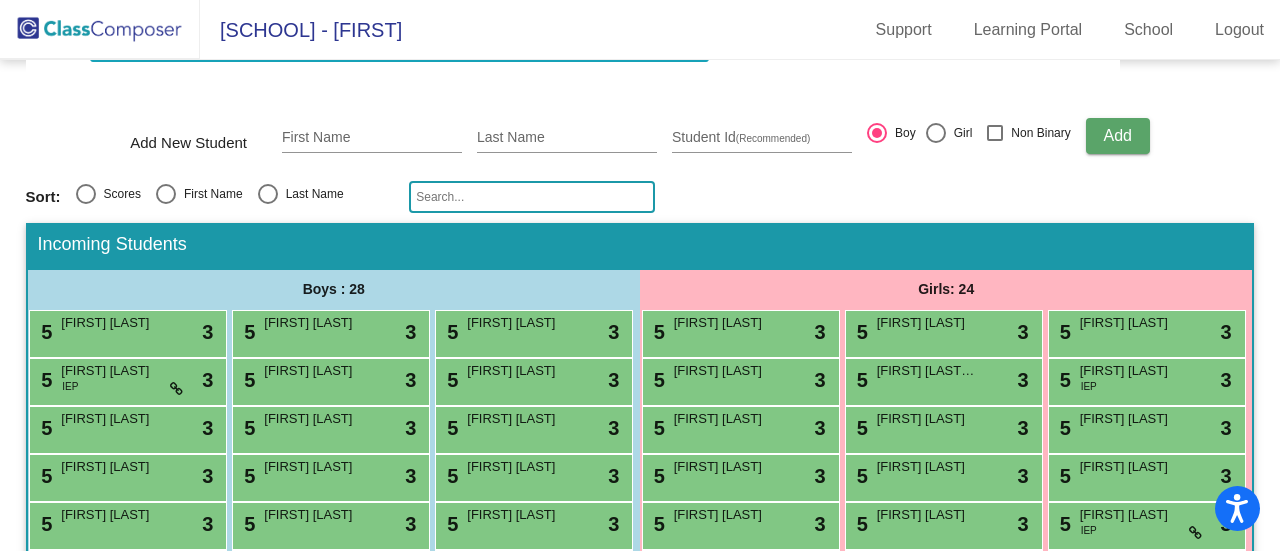 scroll, scrollTop: 194, scrollLeft: 0, axis: vertical 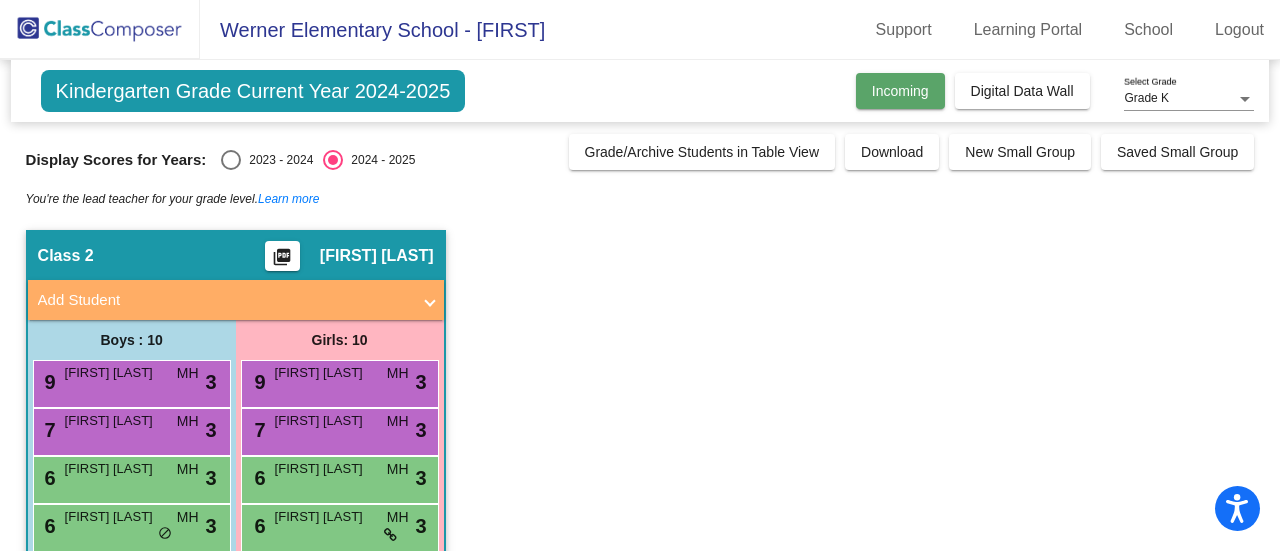 click on "Incoming" 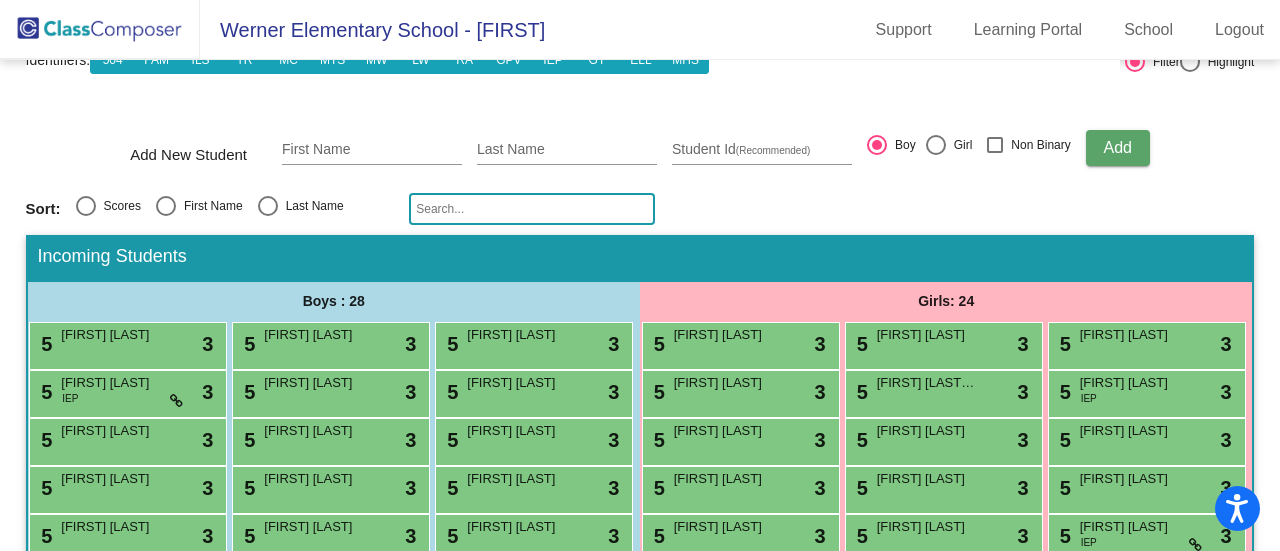 scroll, scrollTop: 0, scrollLeft: 0, axis: both 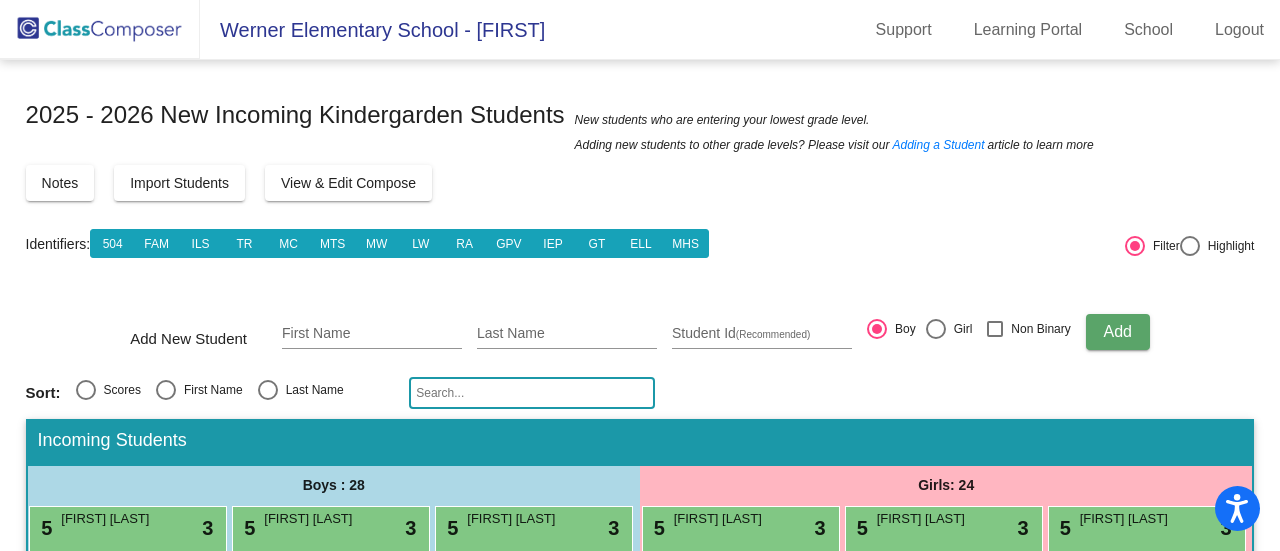 click on "View & Edit Compose" 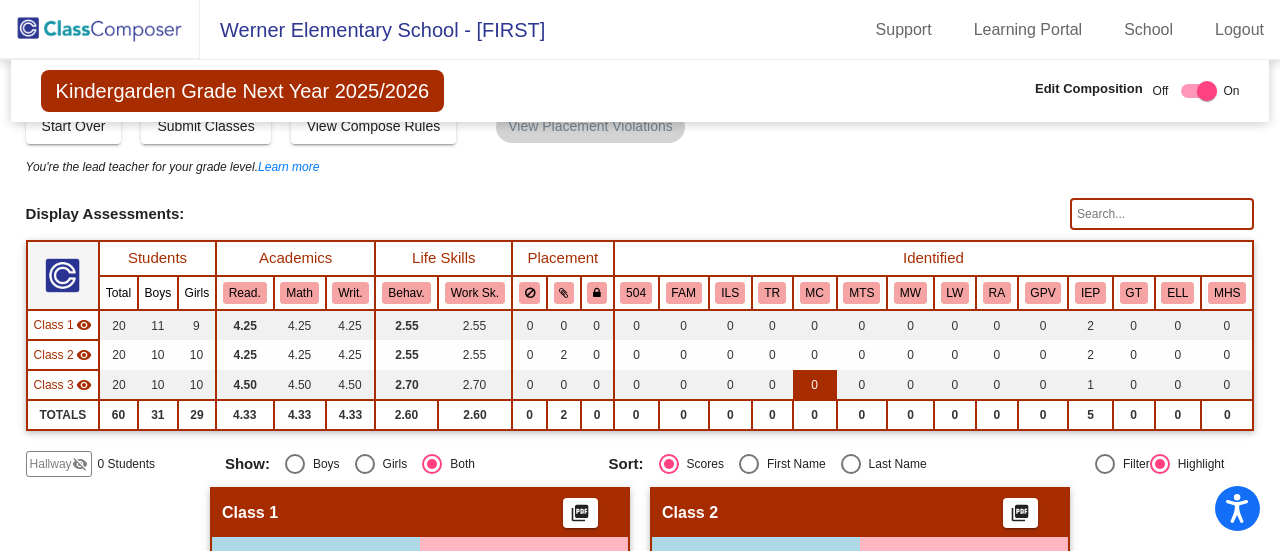 scroll, scrollTop: 0, scrollLeft: 0, axis: both 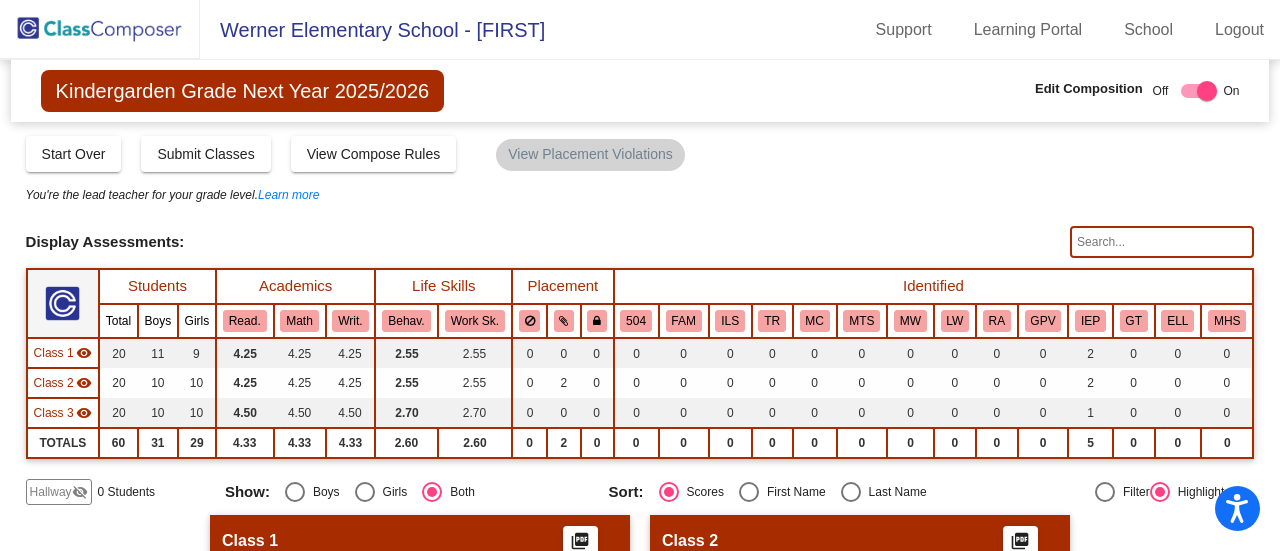 click 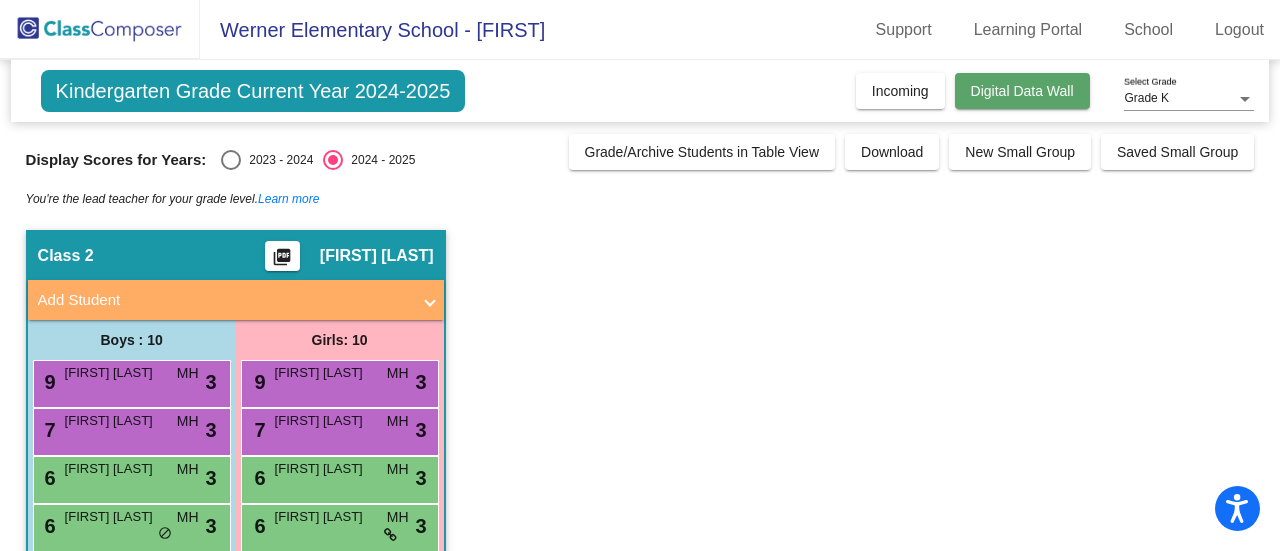 click on "Digital Data Wall" 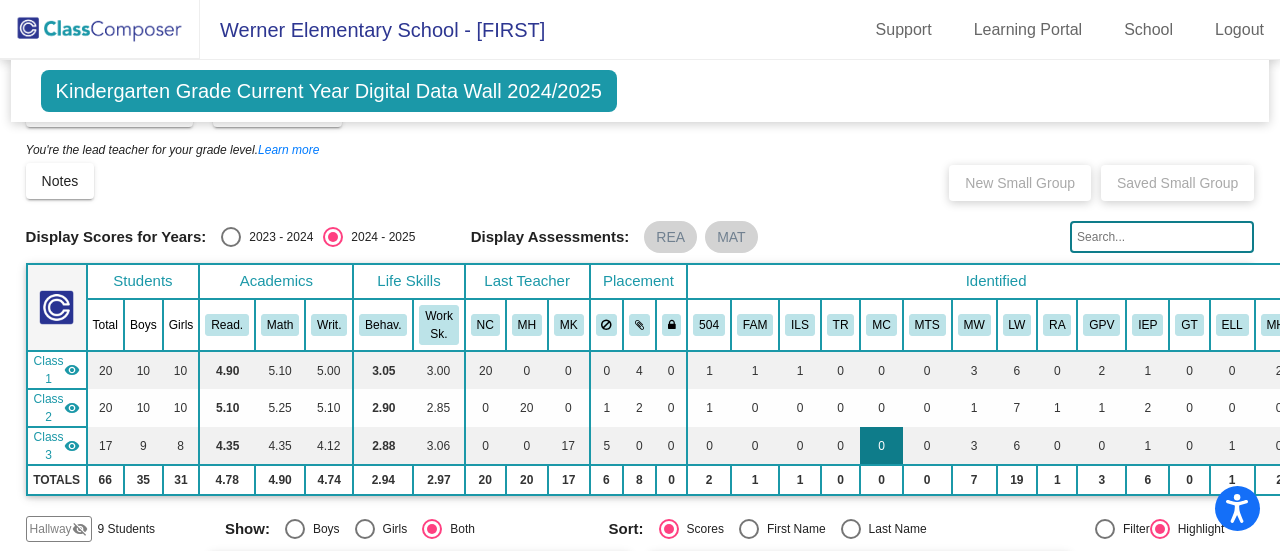 scroll, scrollTop: 0, scrollLeft: 0, axis: both 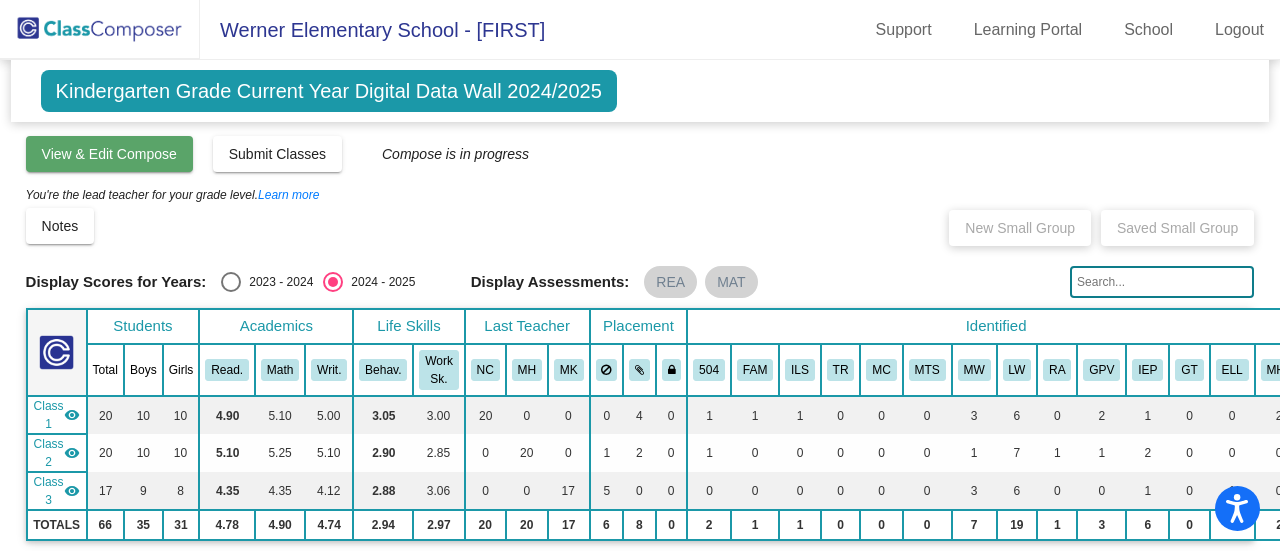 click on "View & Edit Compose" 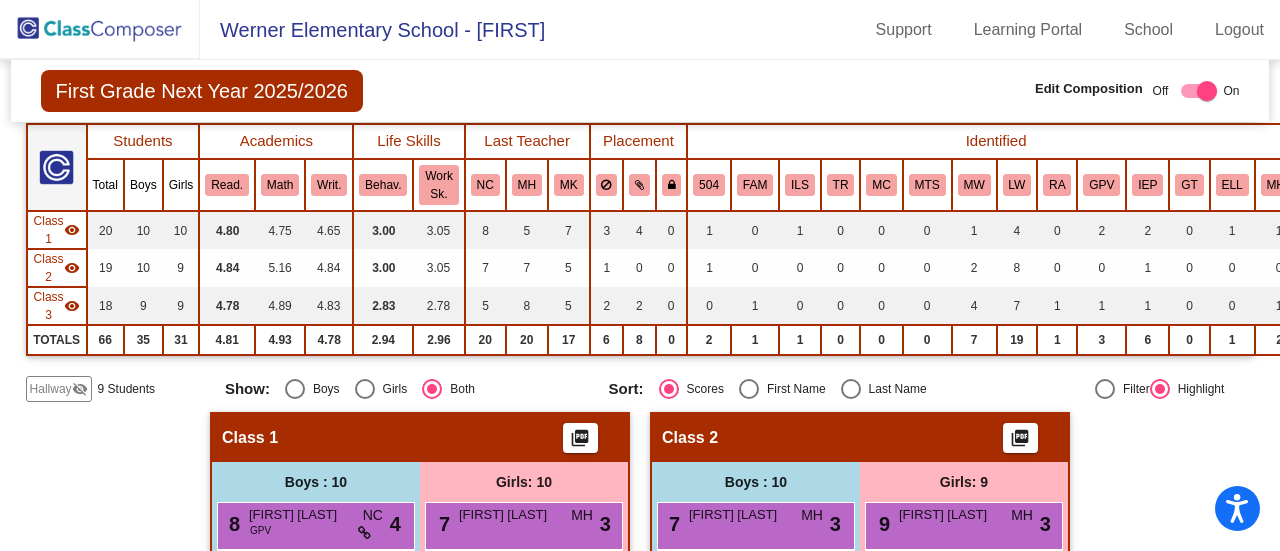 scroll, scrollTop: 147, scrollLeft: 0, axis: vertical 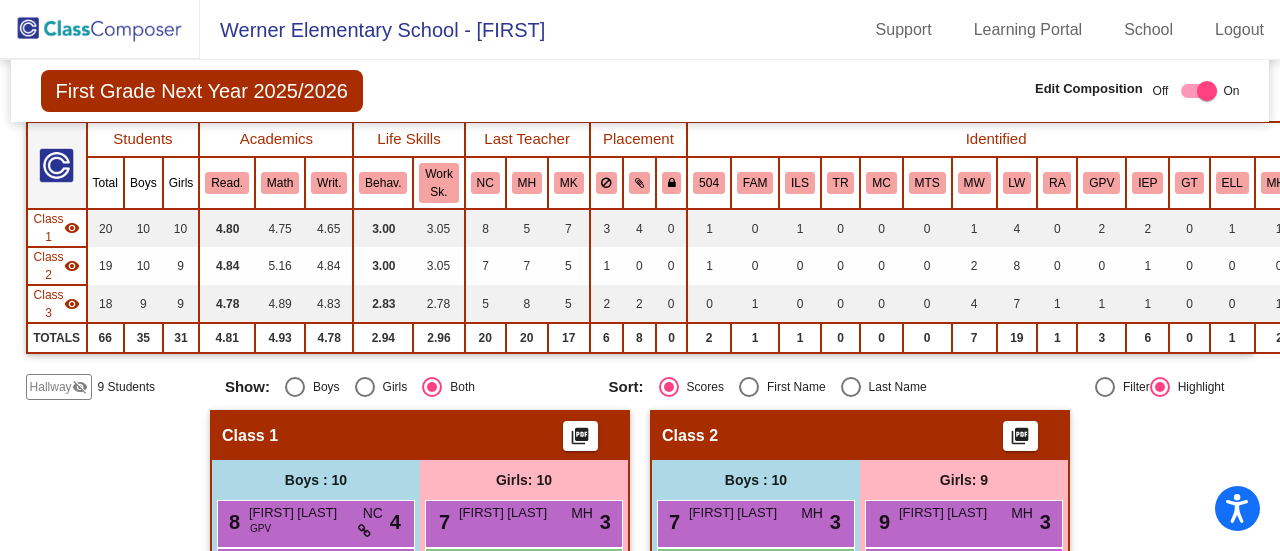 click on "Hallway" 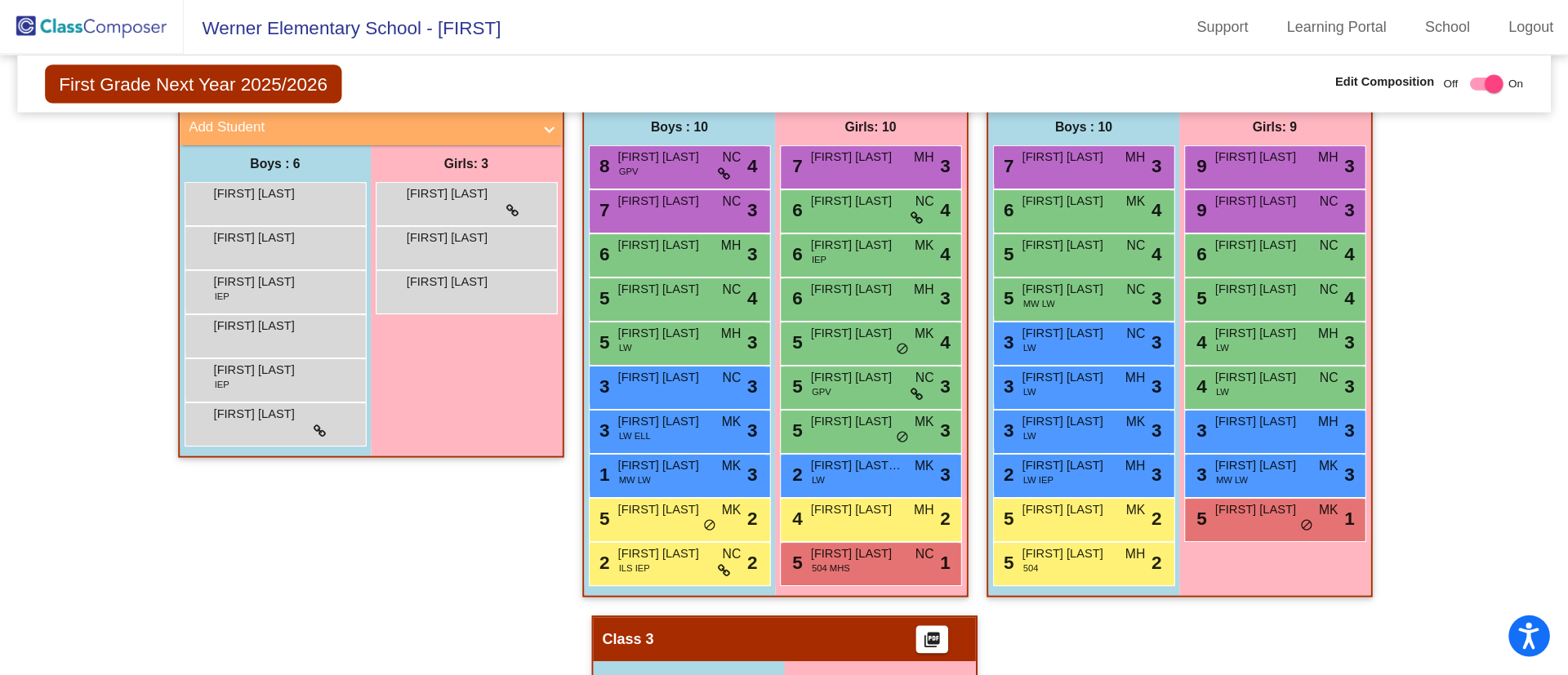 scroll, scrollTop: 237, scrollLeft: 0, axis: vertical 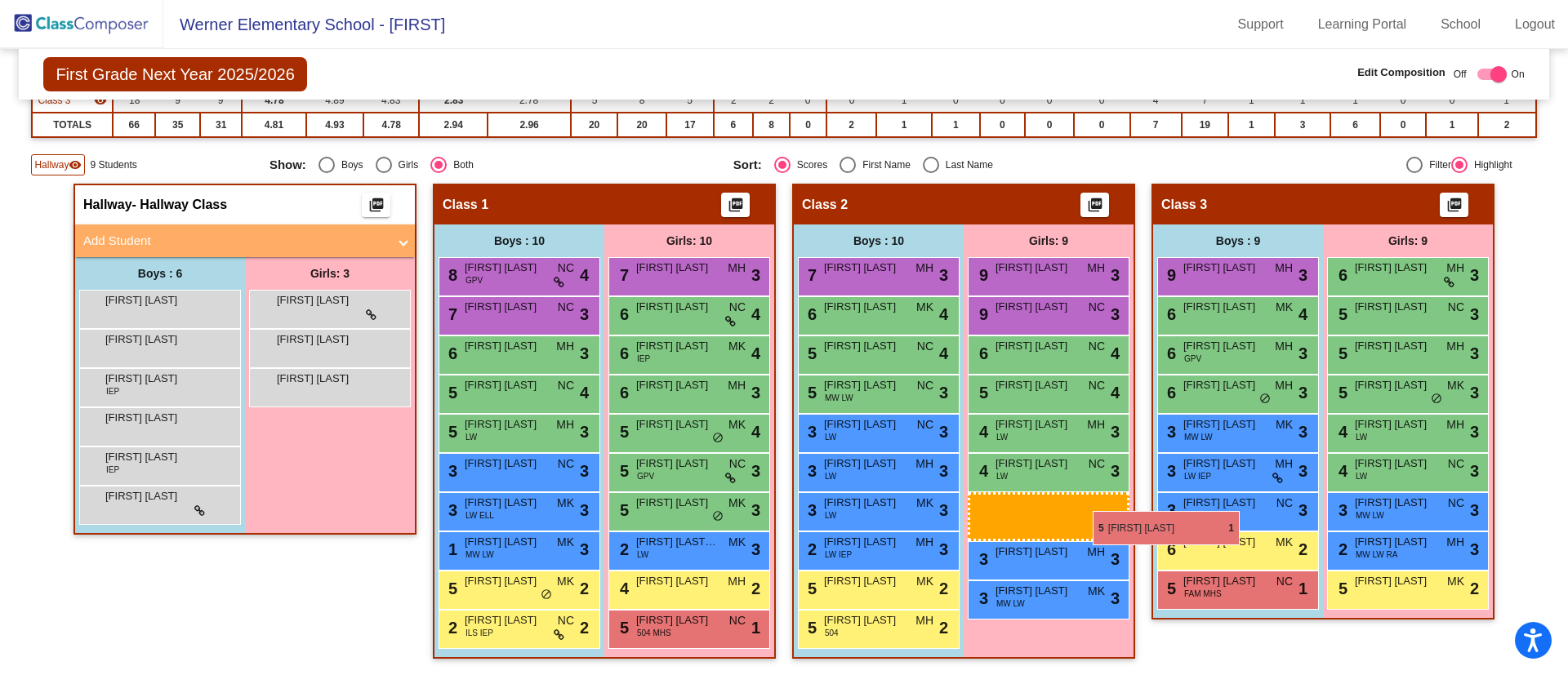 drag, startPoint x: 1047, startPoint y: 584, endPoint x: 1223, endPoint y: 570, distance: 176.55594 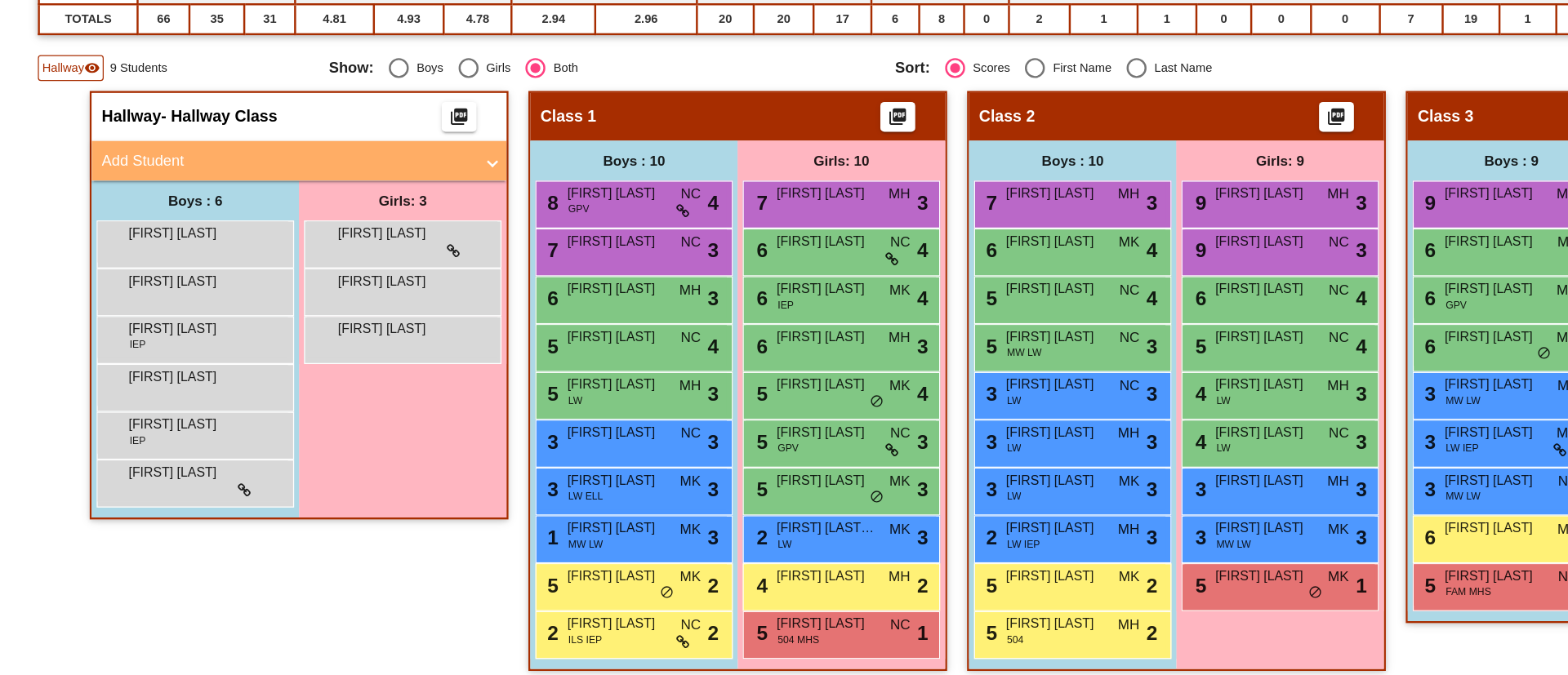 scroll, scrollTop: 0, scrollLeft: 0, axis: both 